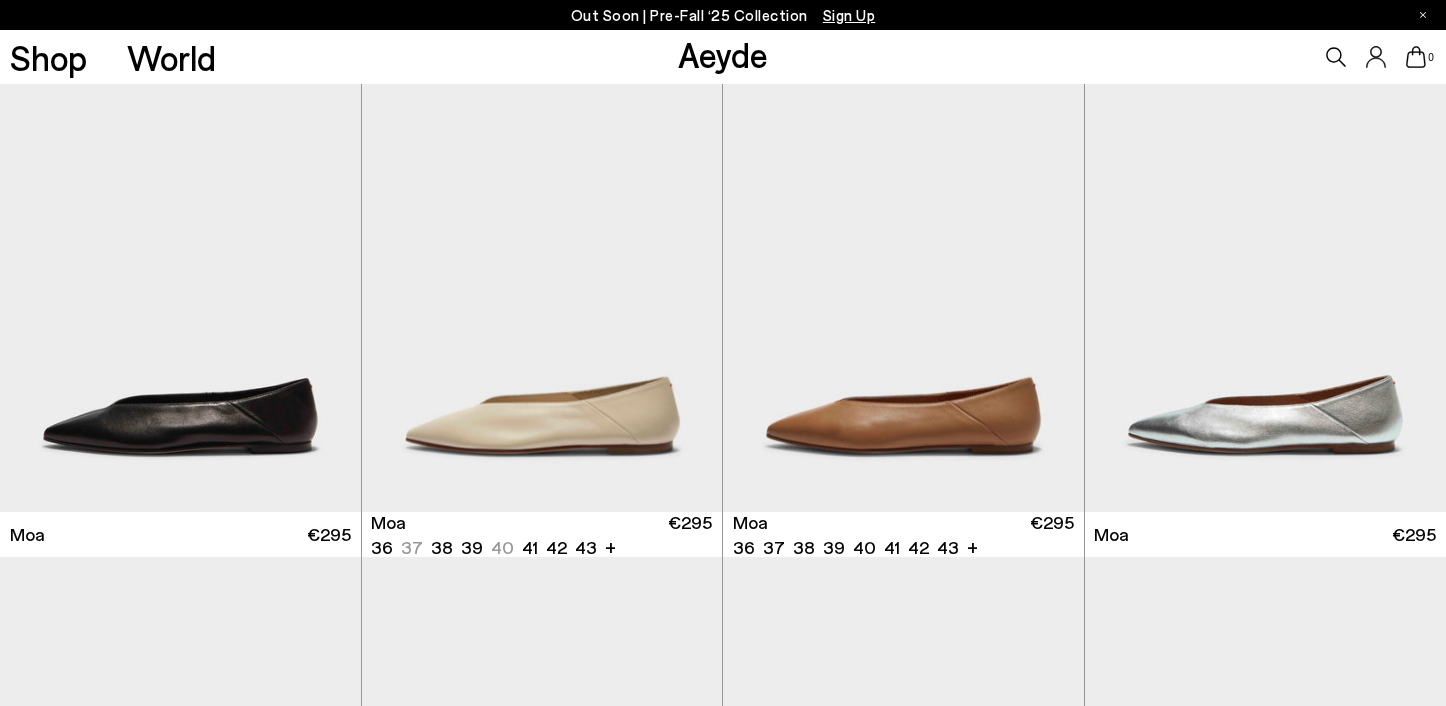 scroll, scrollTop: 1022, scrollLeft: 0, axis: vertical 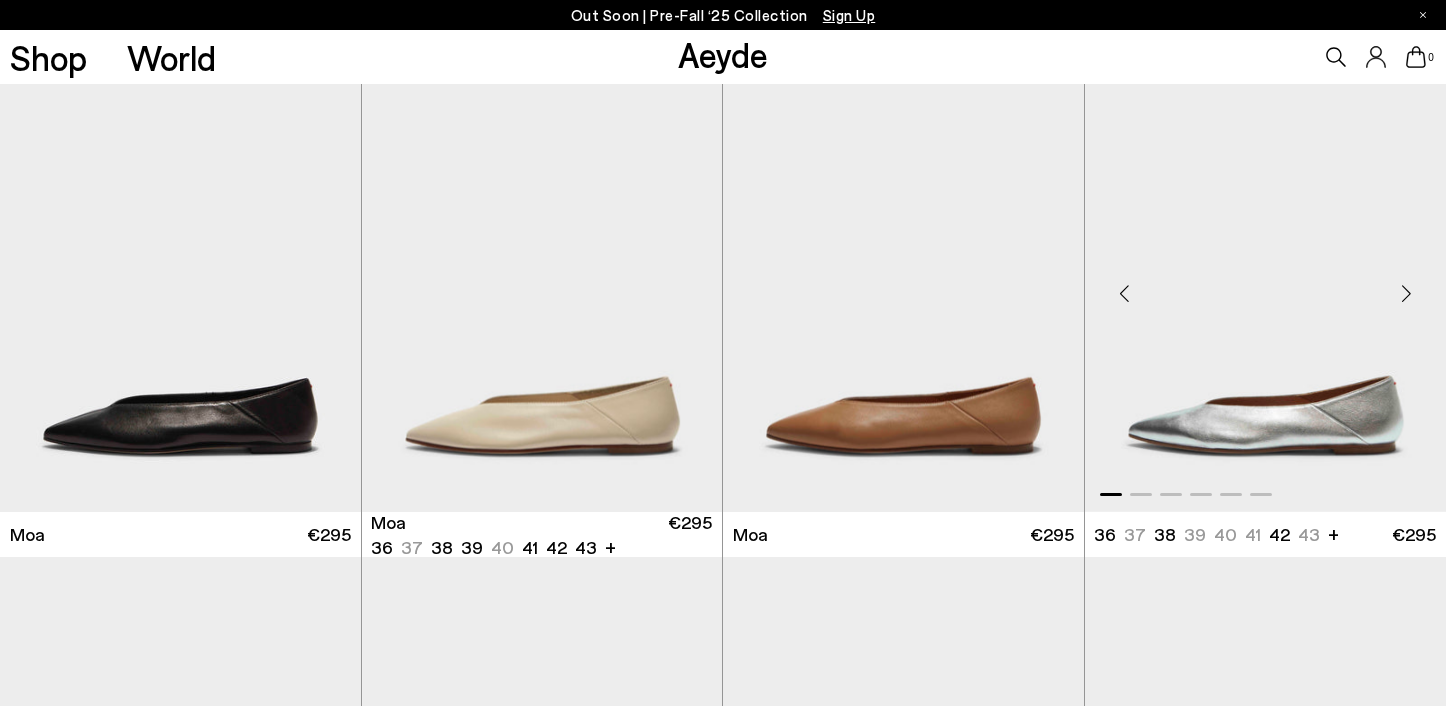 click at bounding box center (1266, 285) 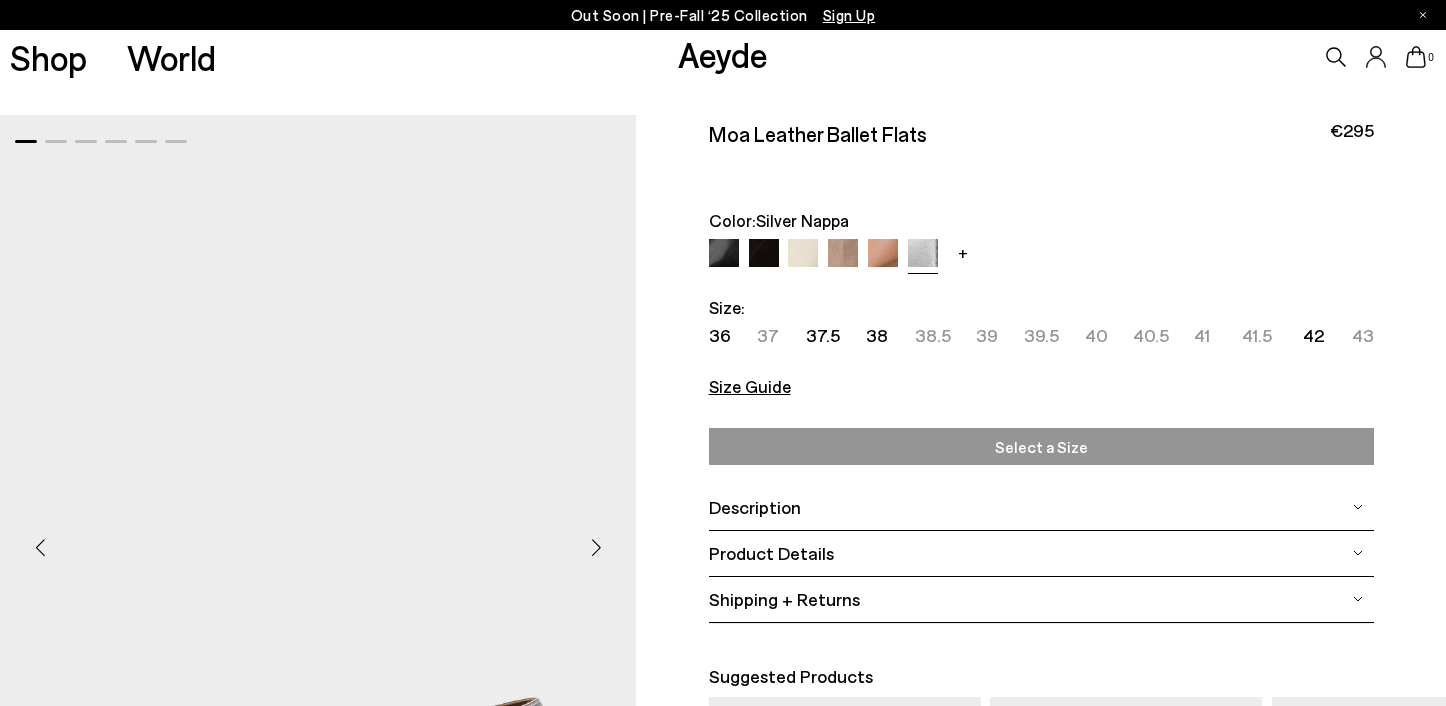 scroll, scrollTop: 0, scrollLeft: 0, axis: both 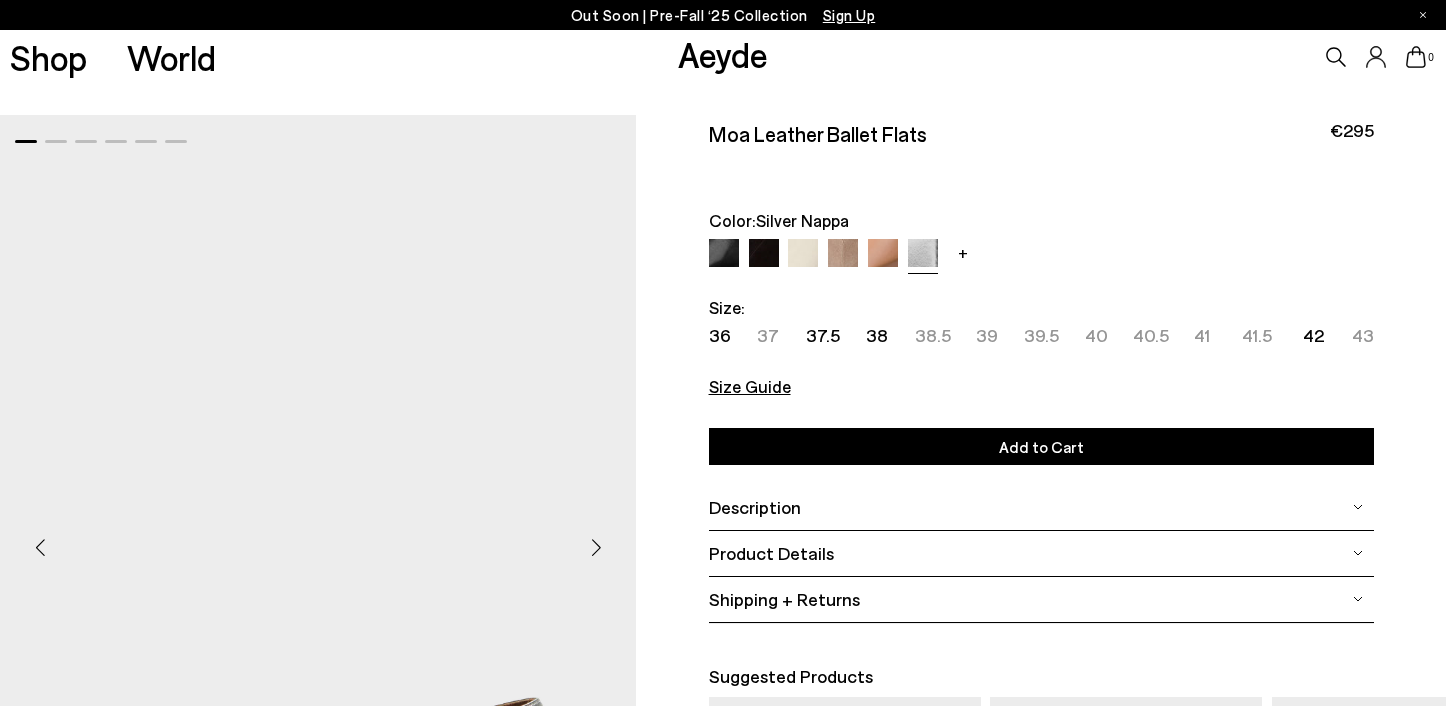 click at bounding box center [883, 254] 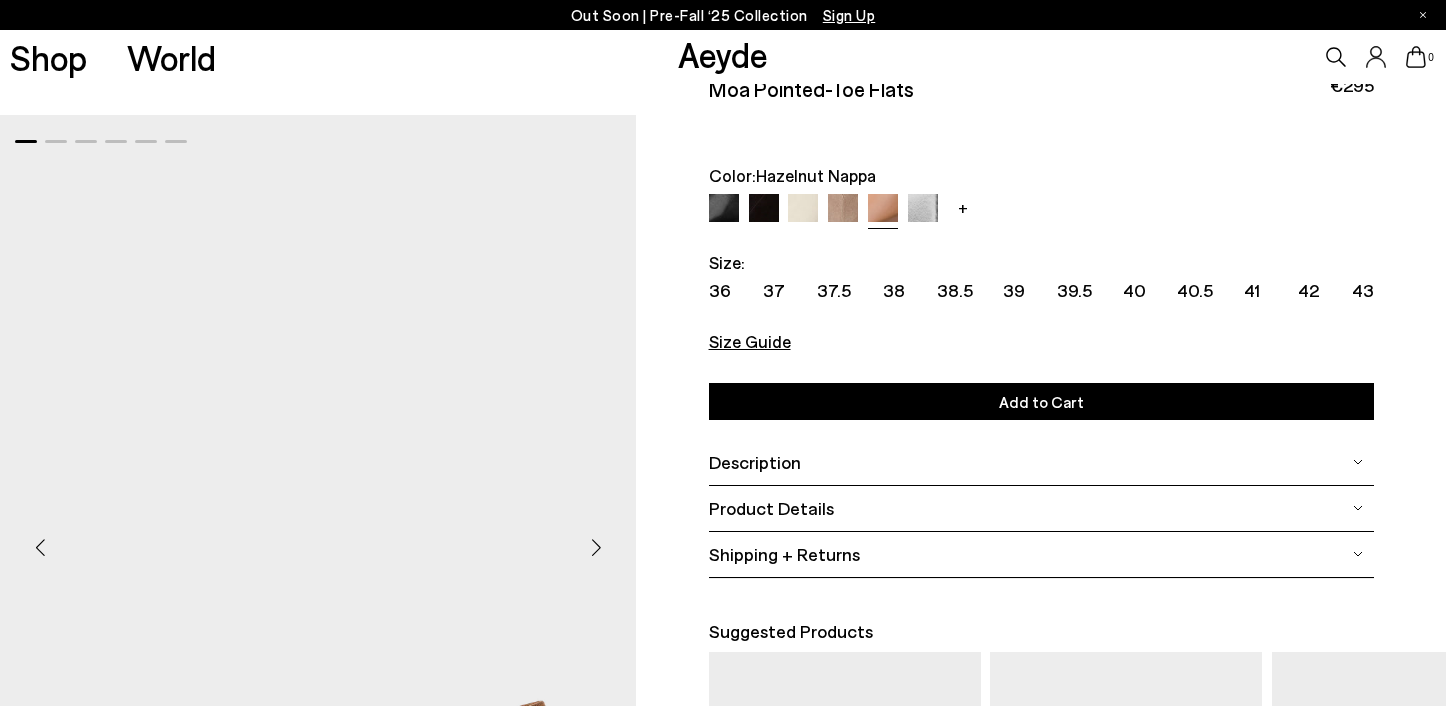 scroll, scrollTop: 146, scrollLeft: 0, axis: vertical 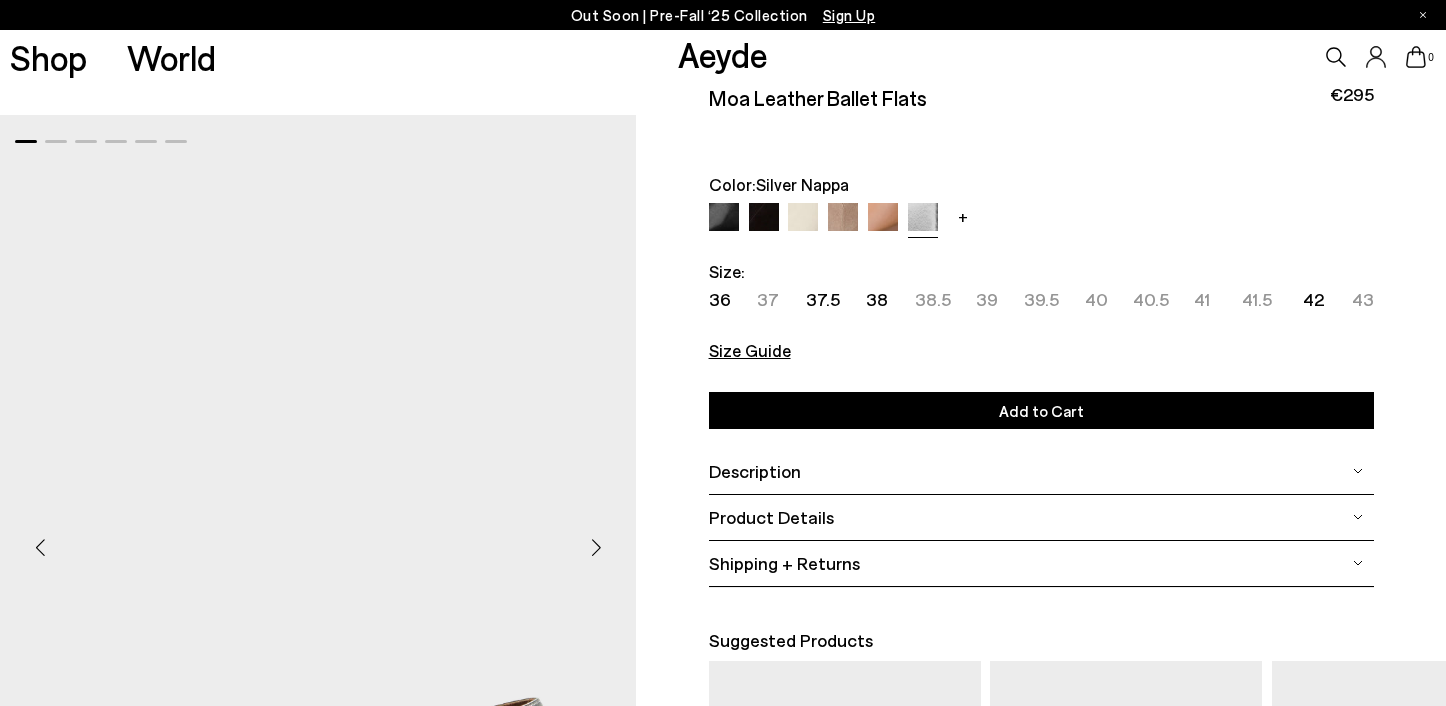 click at bounding box center [596, 547] 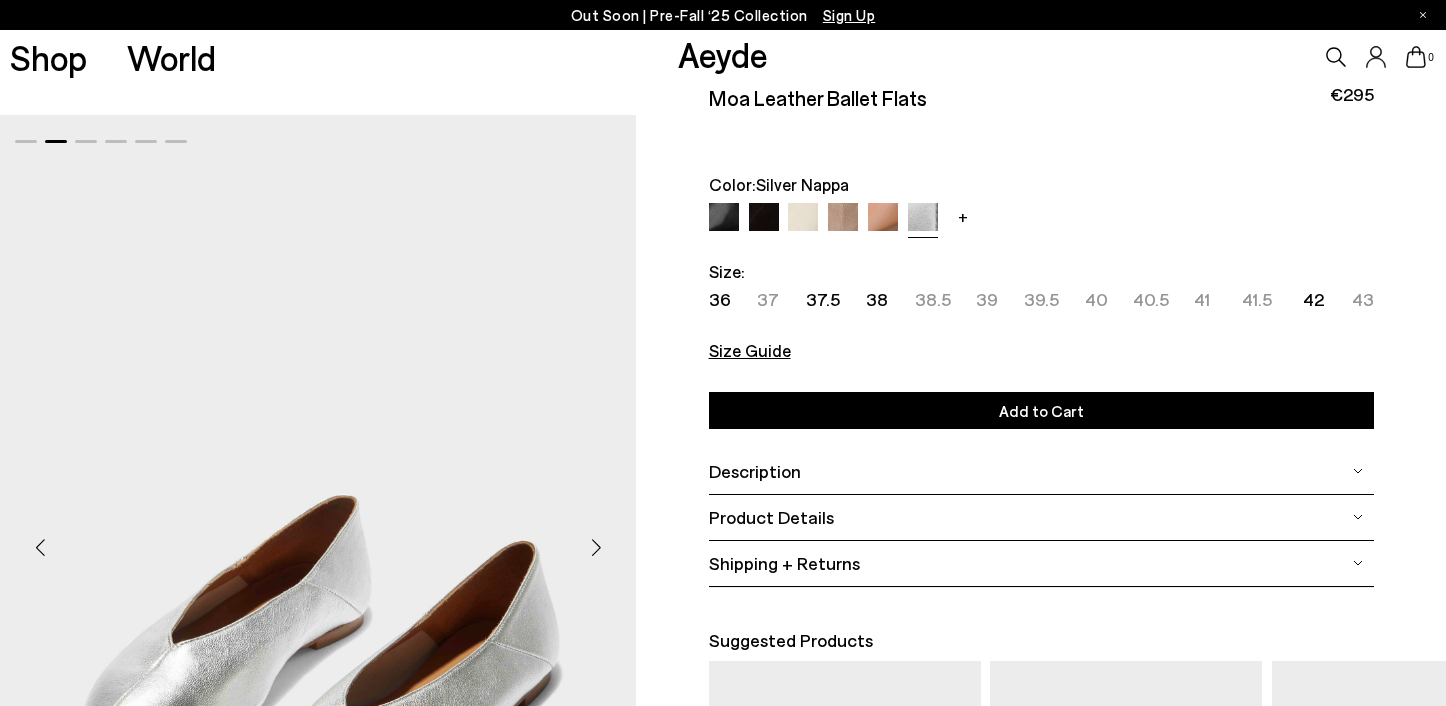 click at bounding box center (883, 218) 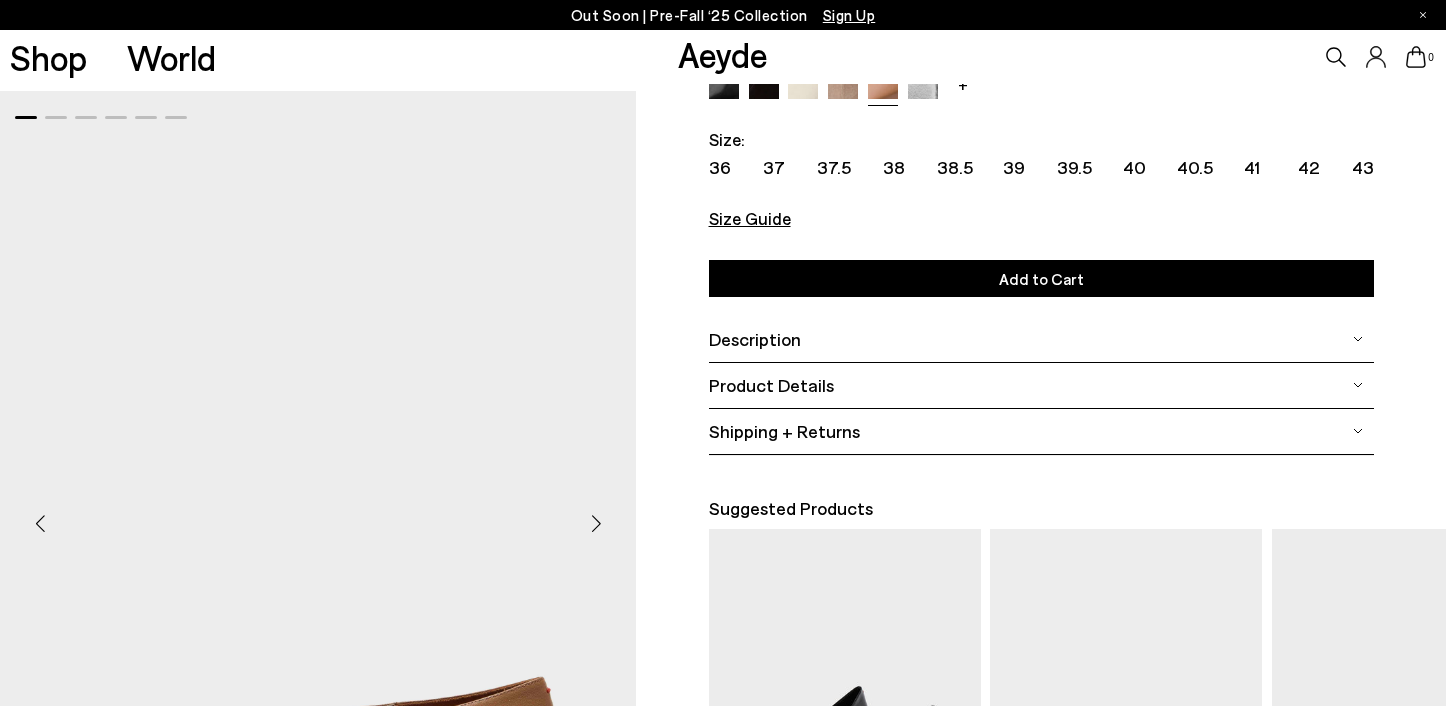 scroll, scrollTop: 0, scrollLeft: 0, axis: both 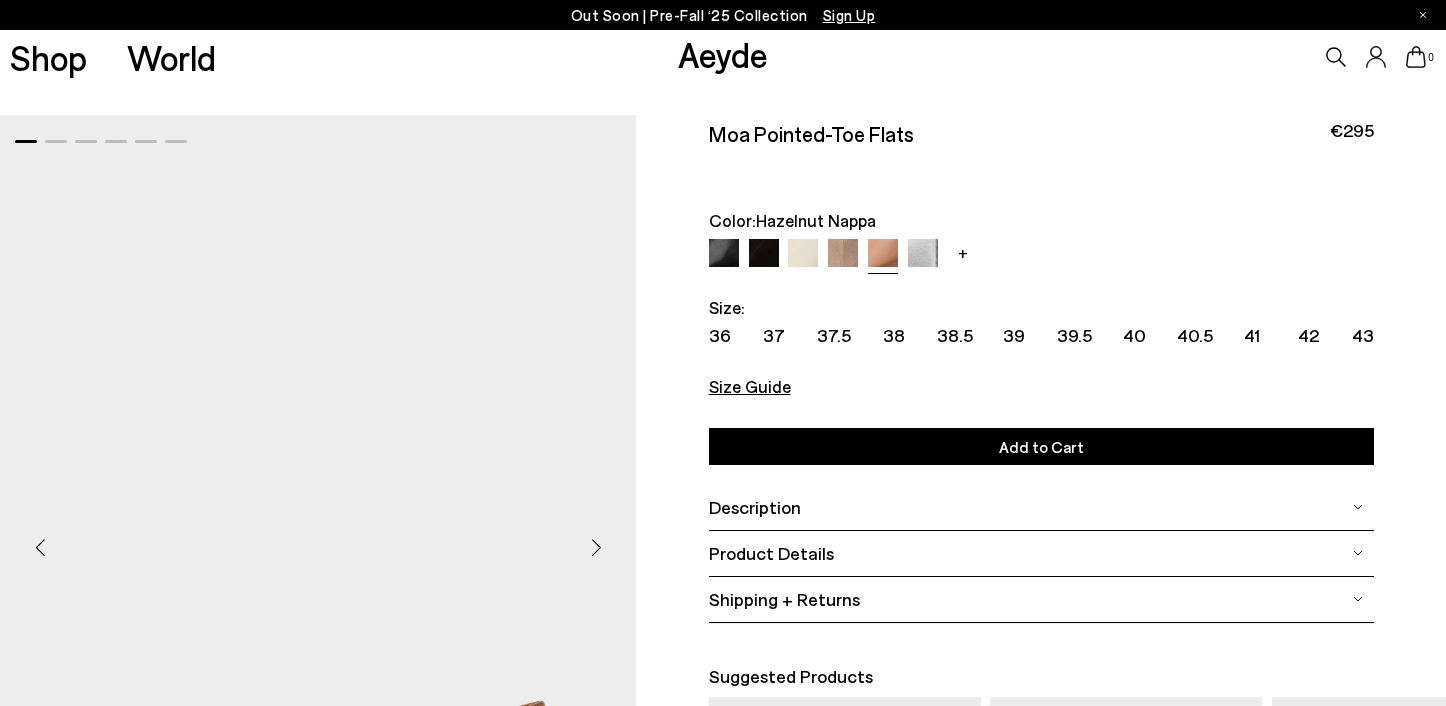 click at bounding box center (843, 254) 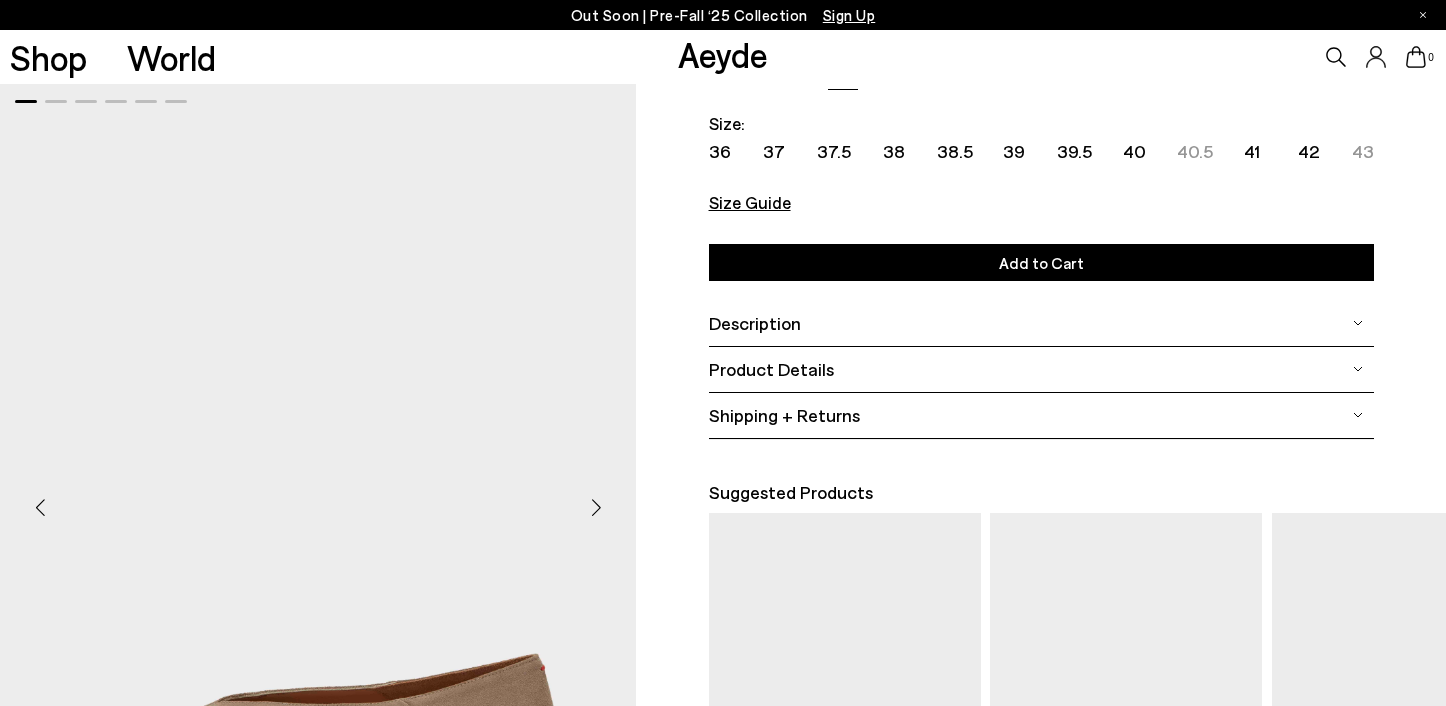 scroll, scrollTop: 0, scrollLeft: 0, axis: both 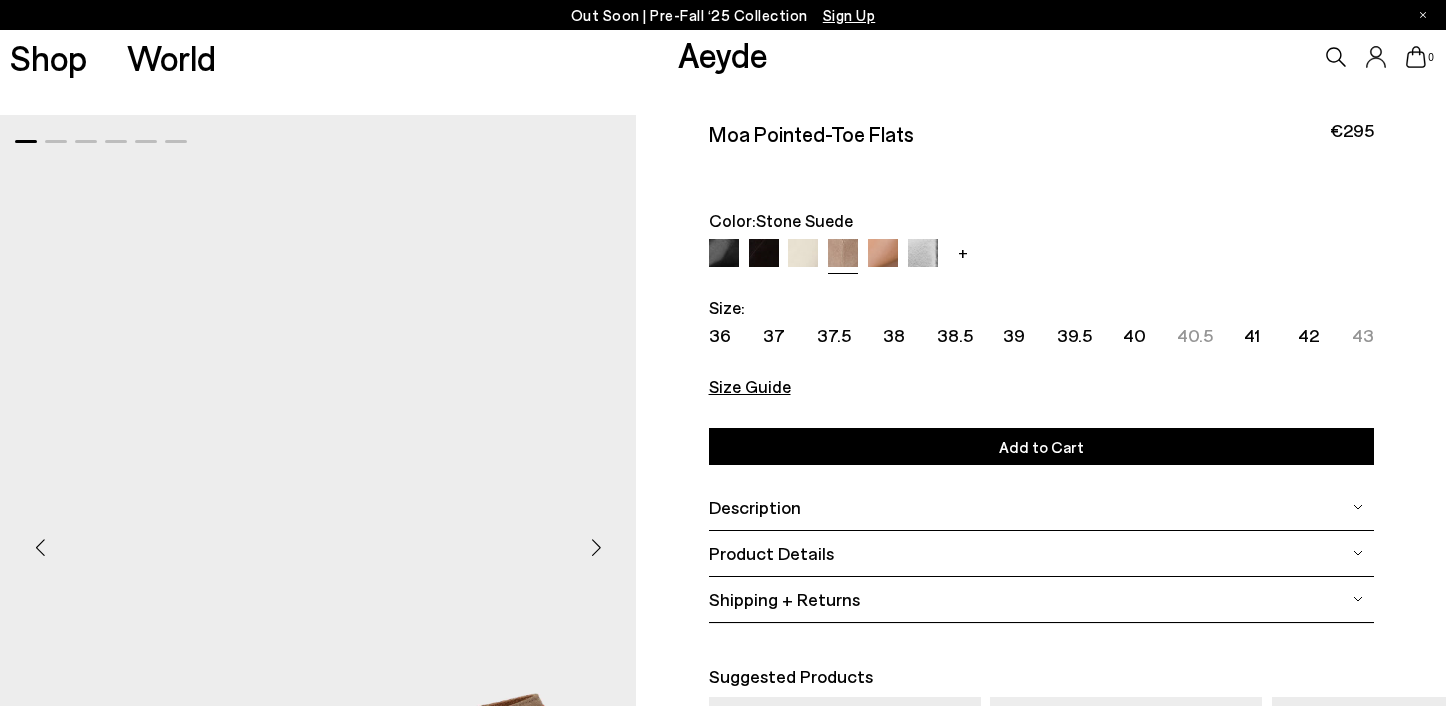 click at bounding box center (803, 254) 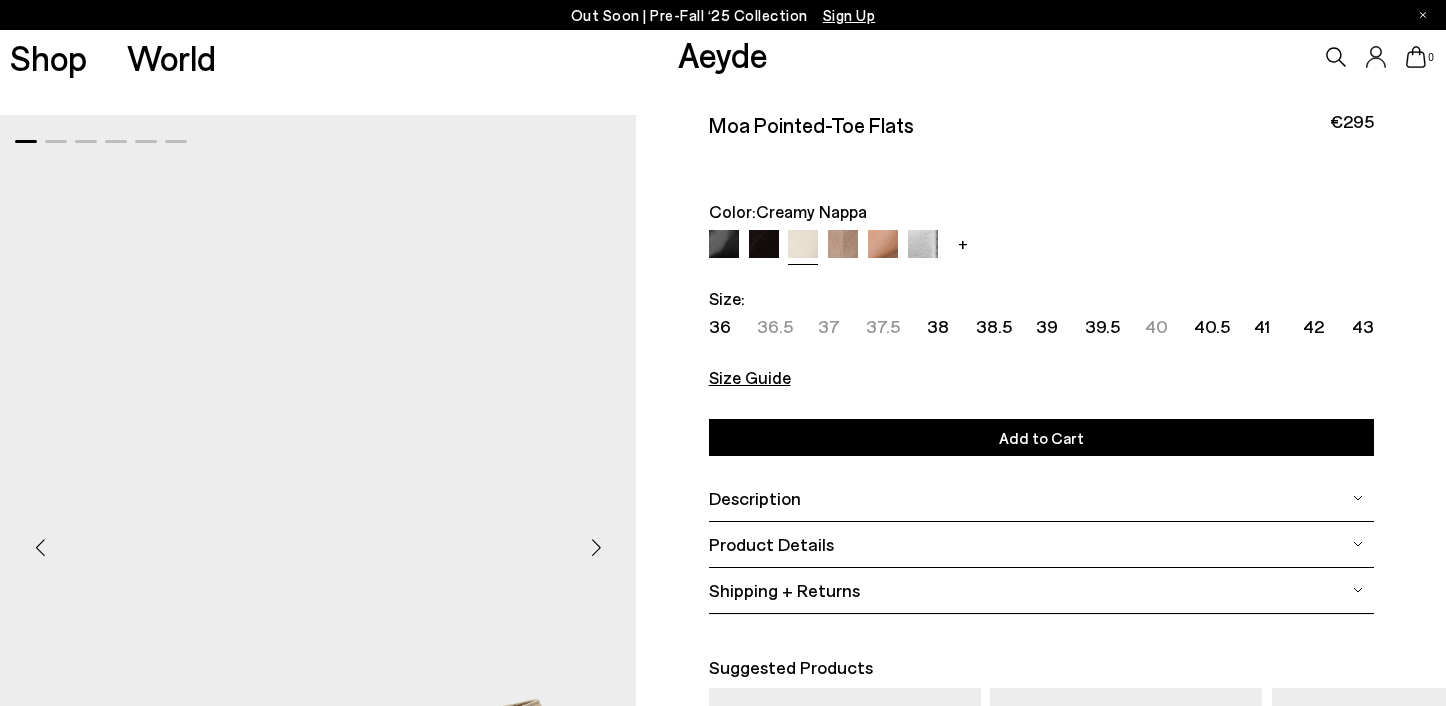 scroll, scrollTop: 2, scrollLeft: 0, axis: vertical 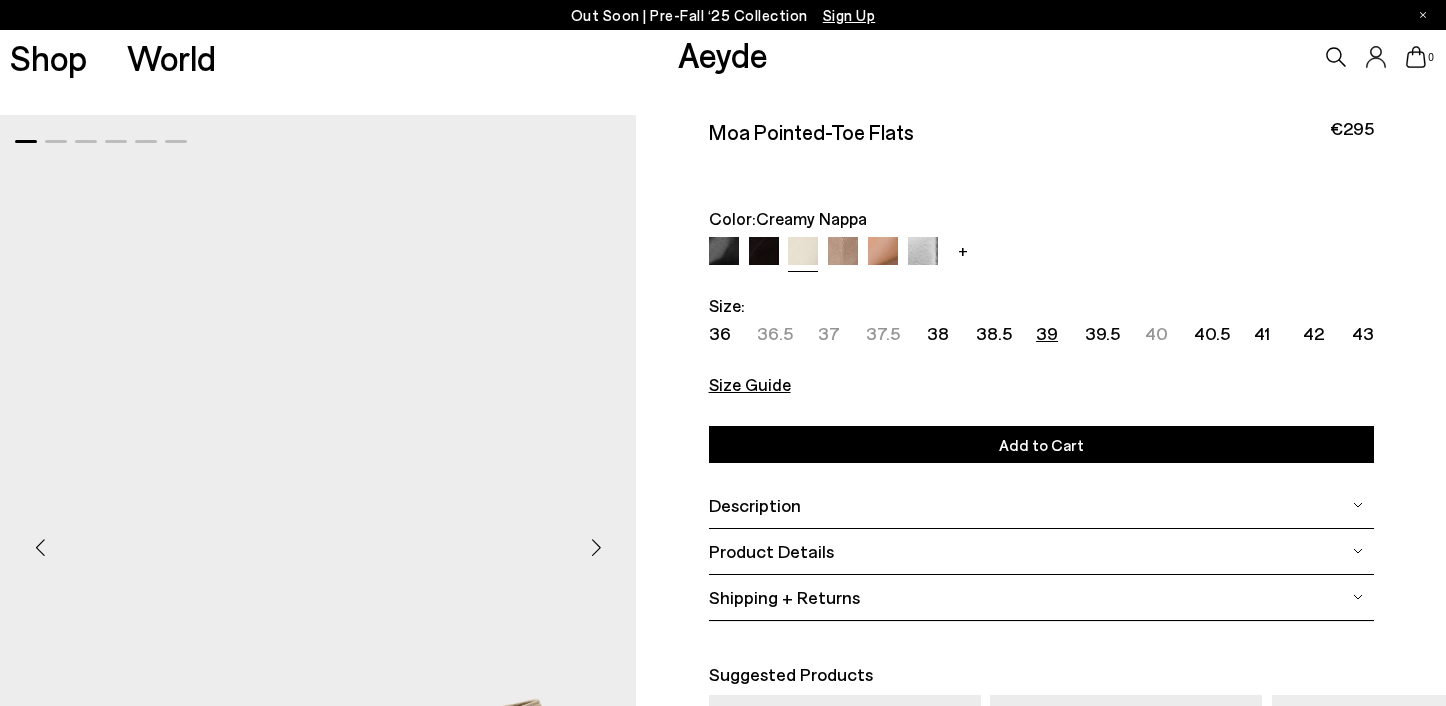 click on "39" at bounding box center [1047, 333] 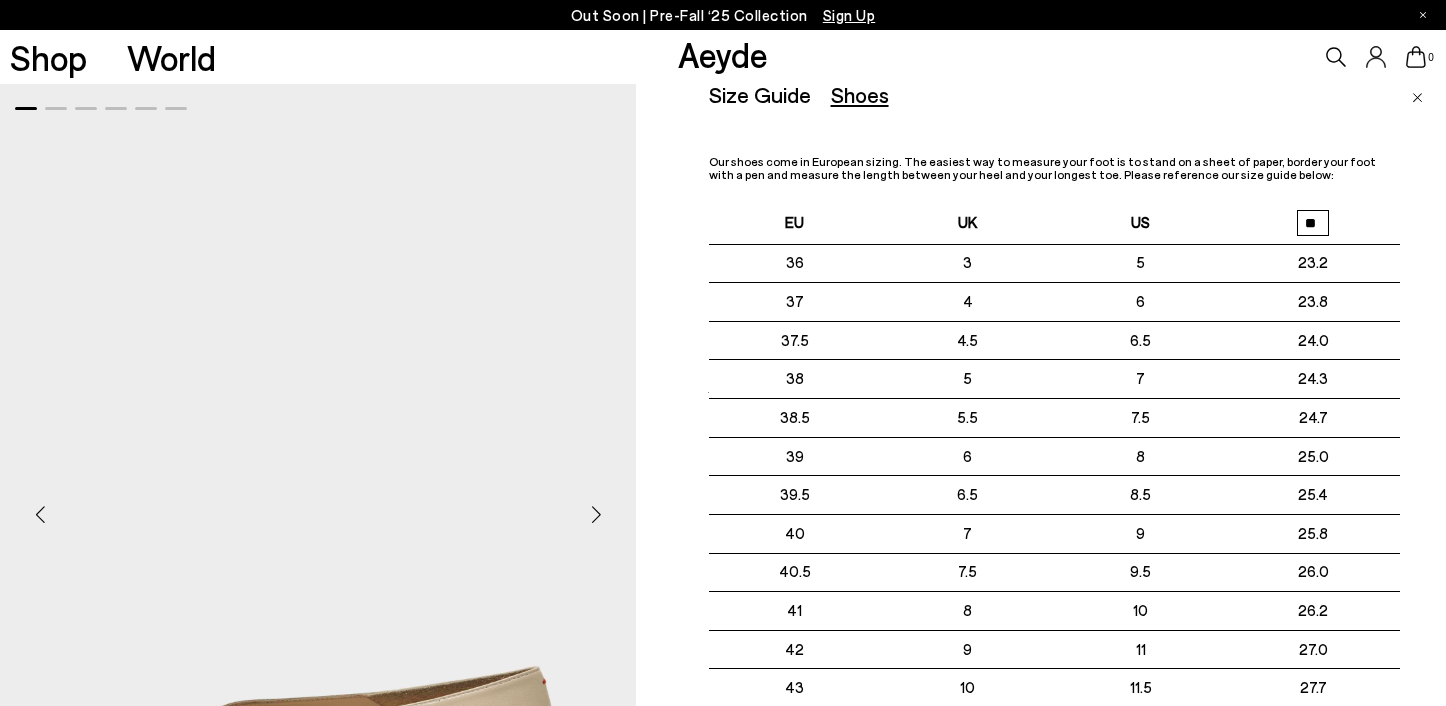 scroll, scrollTop: 0, scrollLeft: 0, axis: both 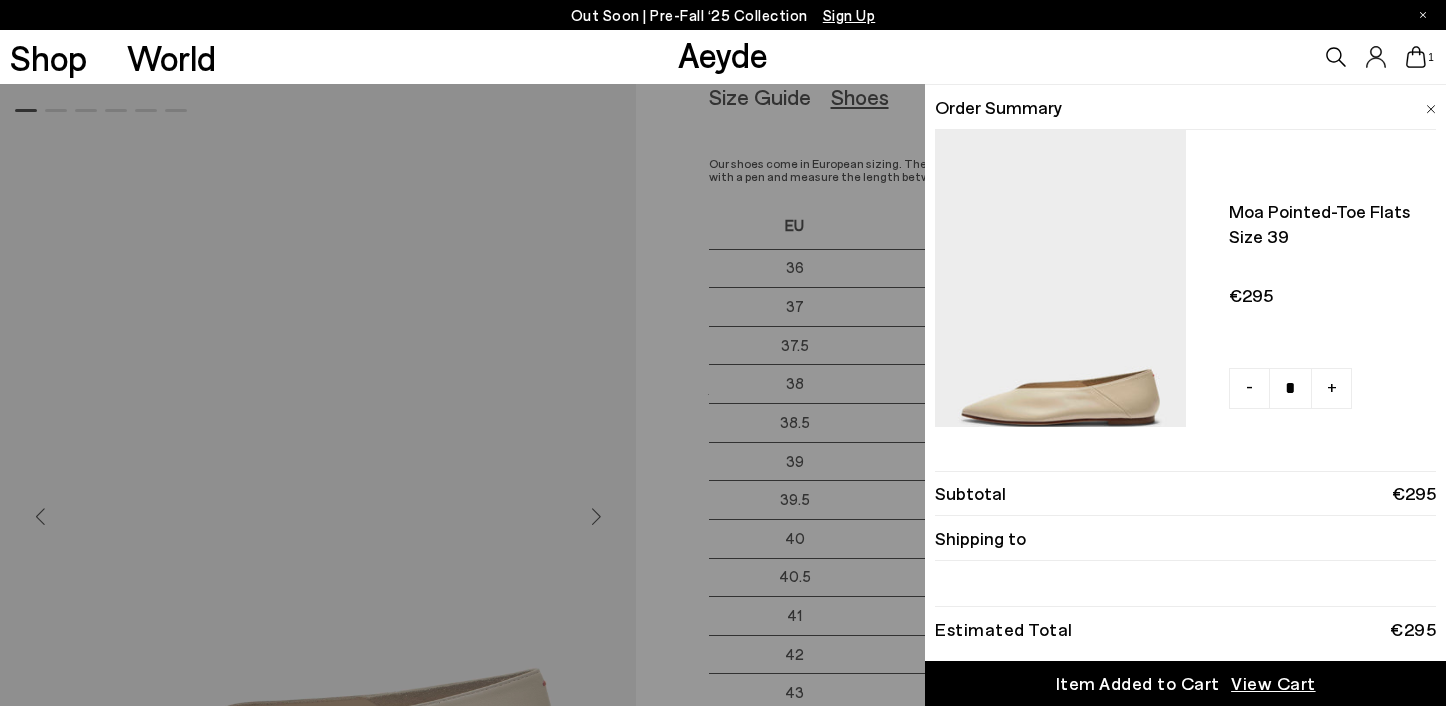 click on "Quick Add
Color
Size
View Details
Order Summary
Moa pointed-toe flats
Size
39
- + No More Available" at bounding box center [723, 395] 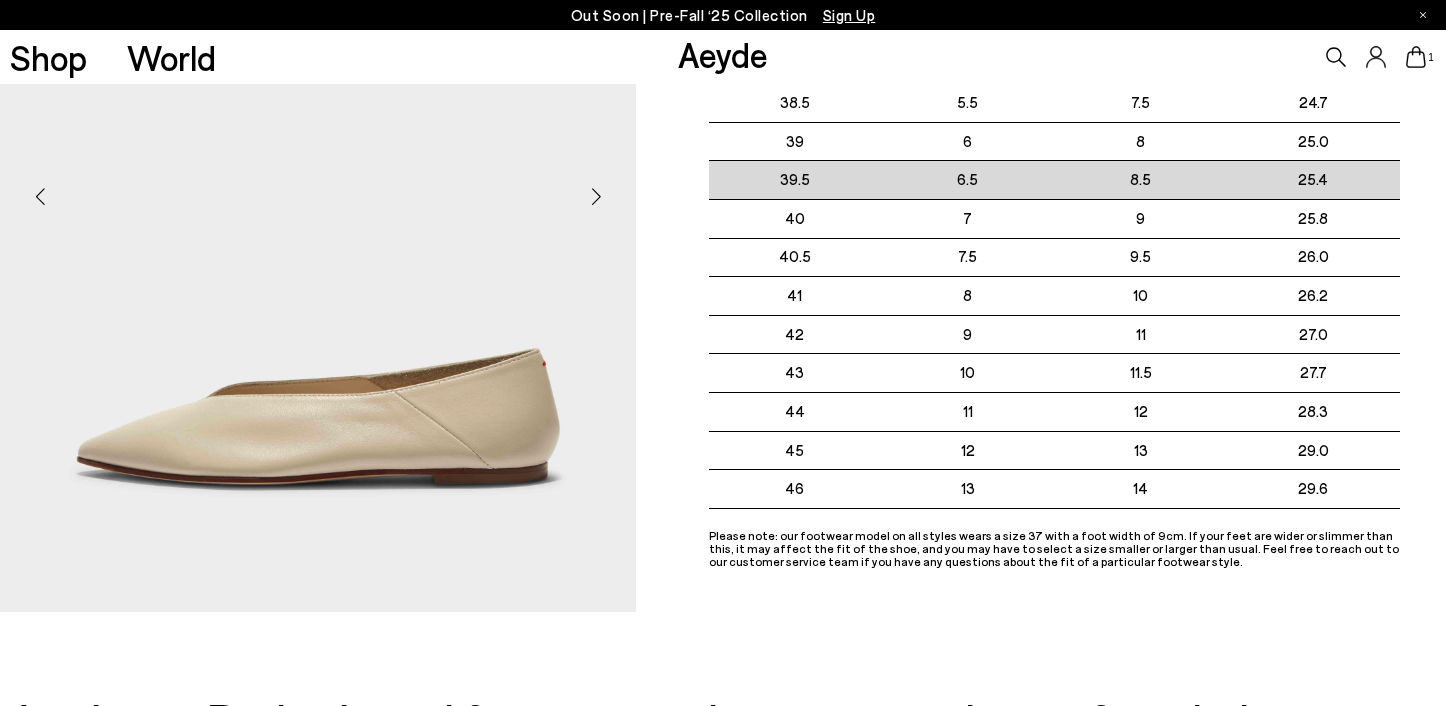 scroll, scrollTop: 324, scrollLeft: 0, axis: vertical 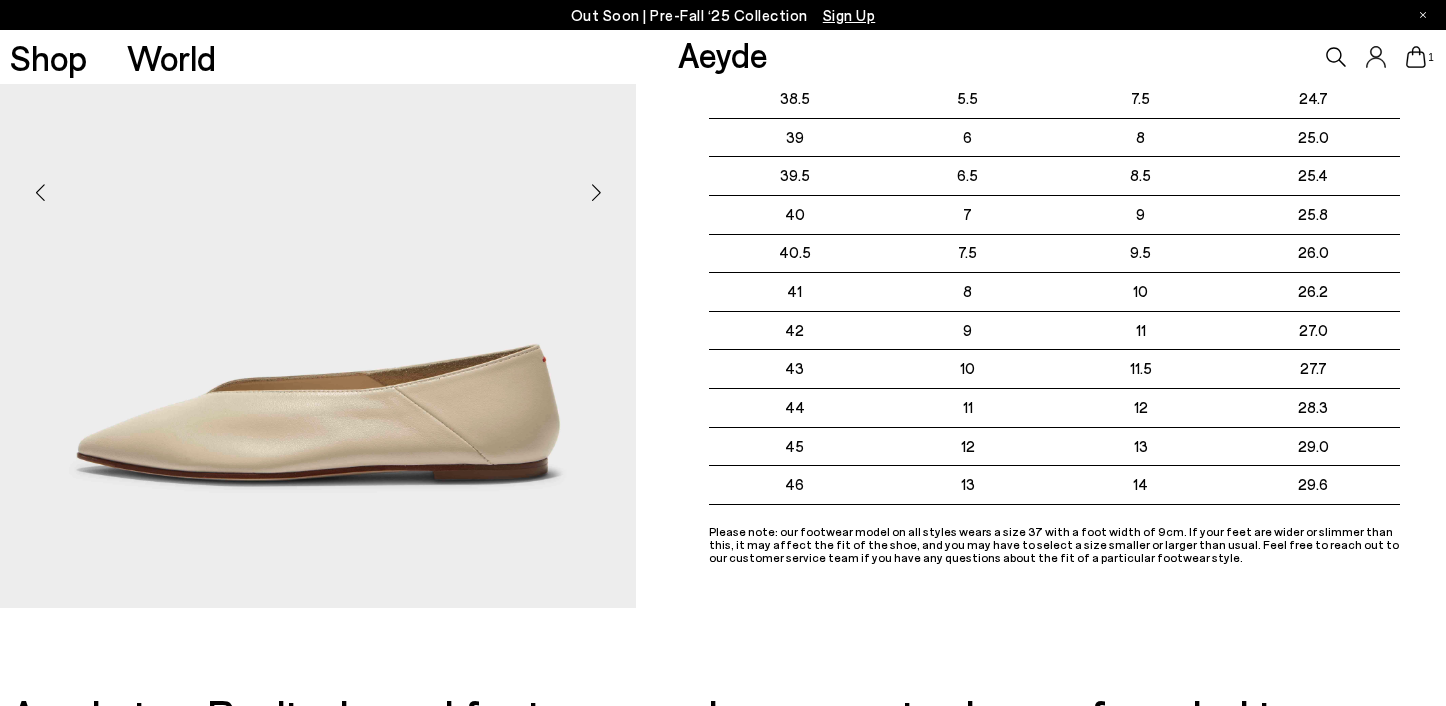 click at bounding box center (596, 192) 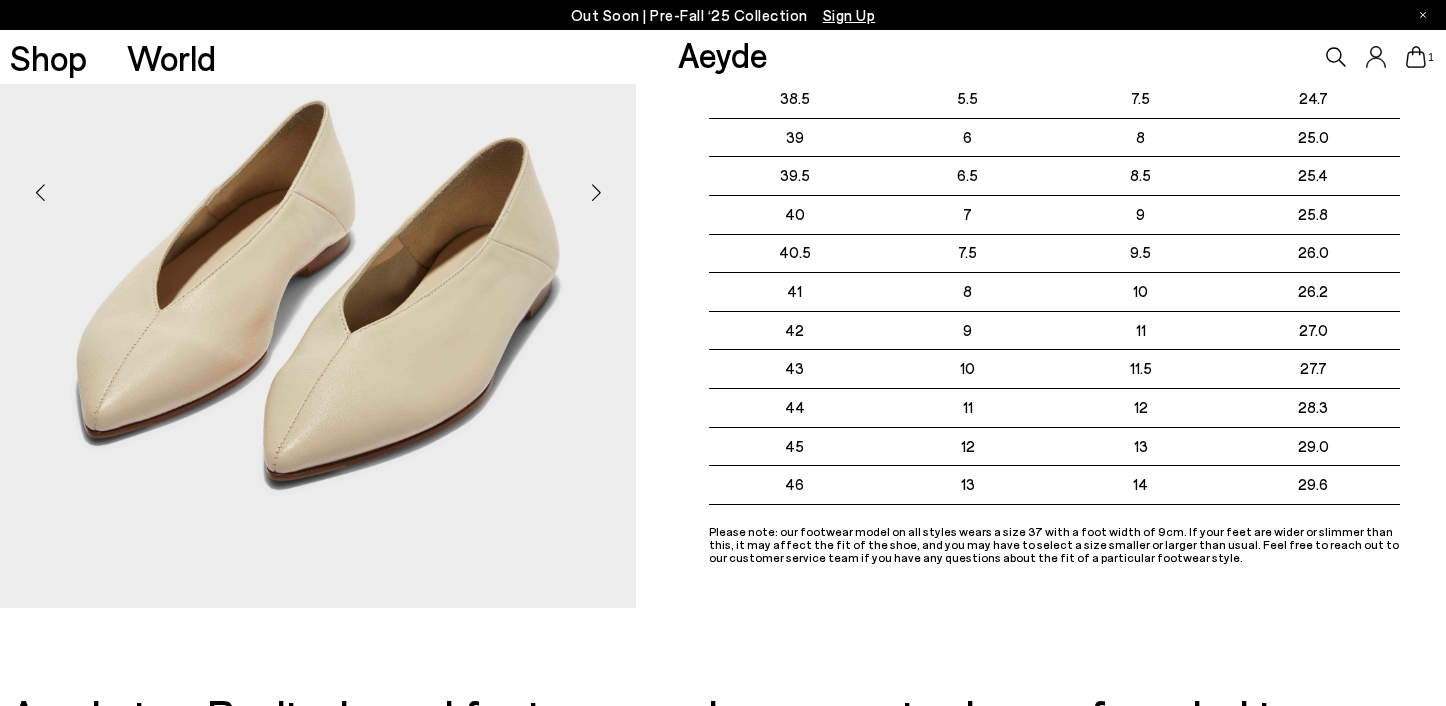 click at bounding box center (596, 192) 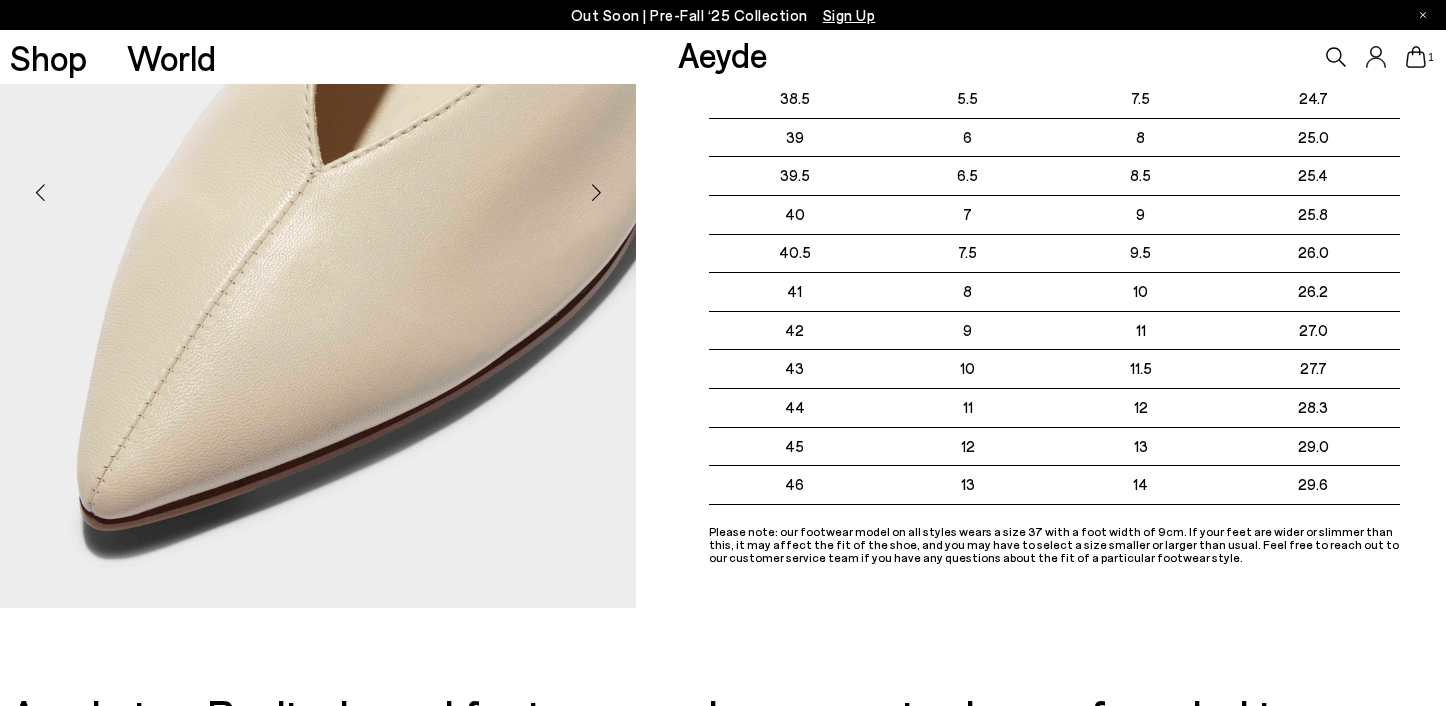 scroll, scrollTop: 2, scrollLeft: 0, axis: vertical 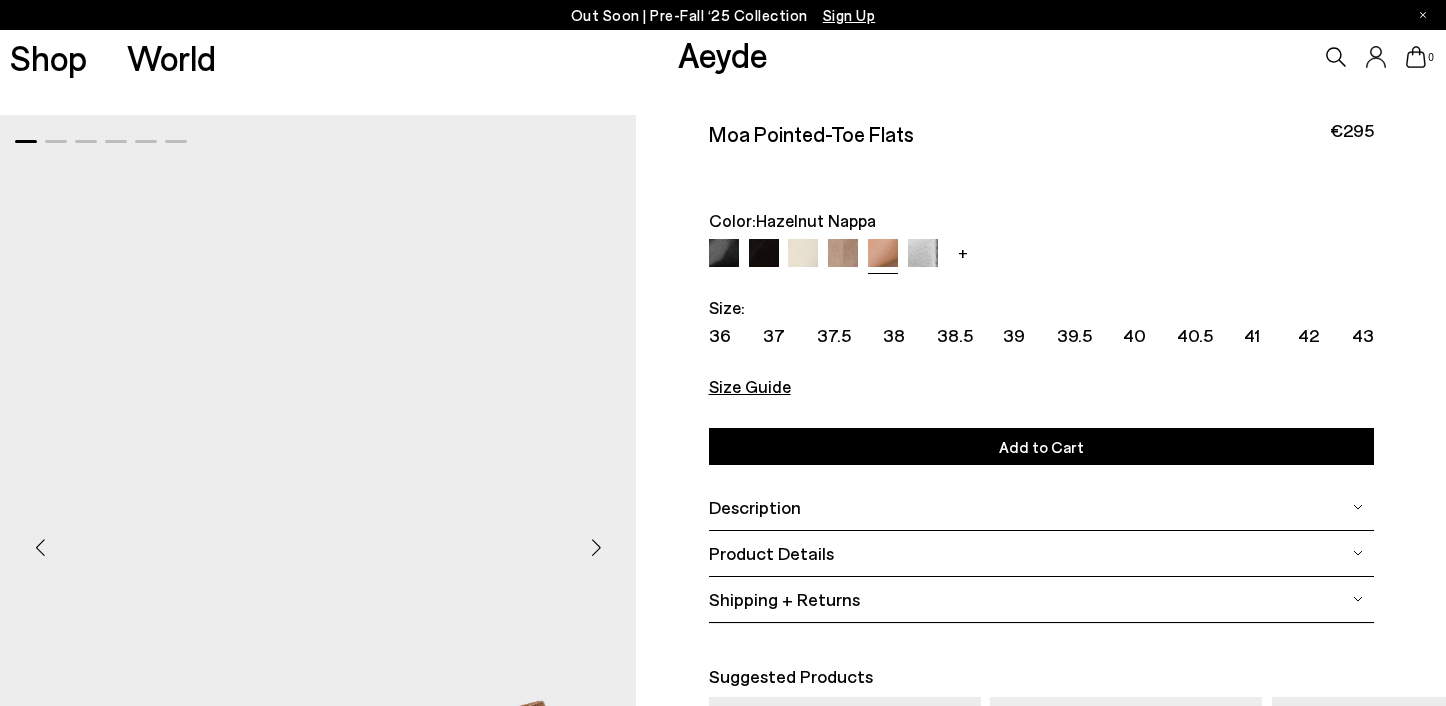 click at bounding box center (923, 254) 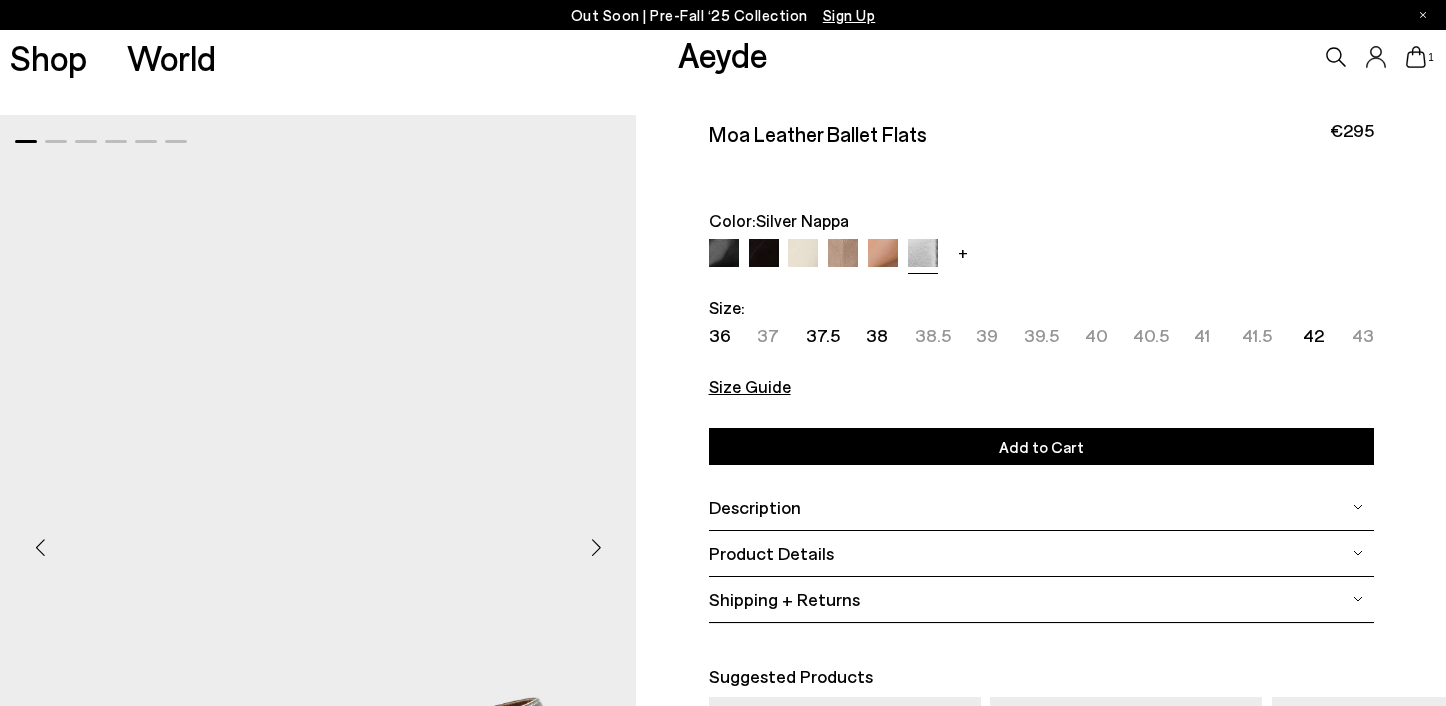 scroll, scrollTop: 0, scrollLeft: 0, axis: both 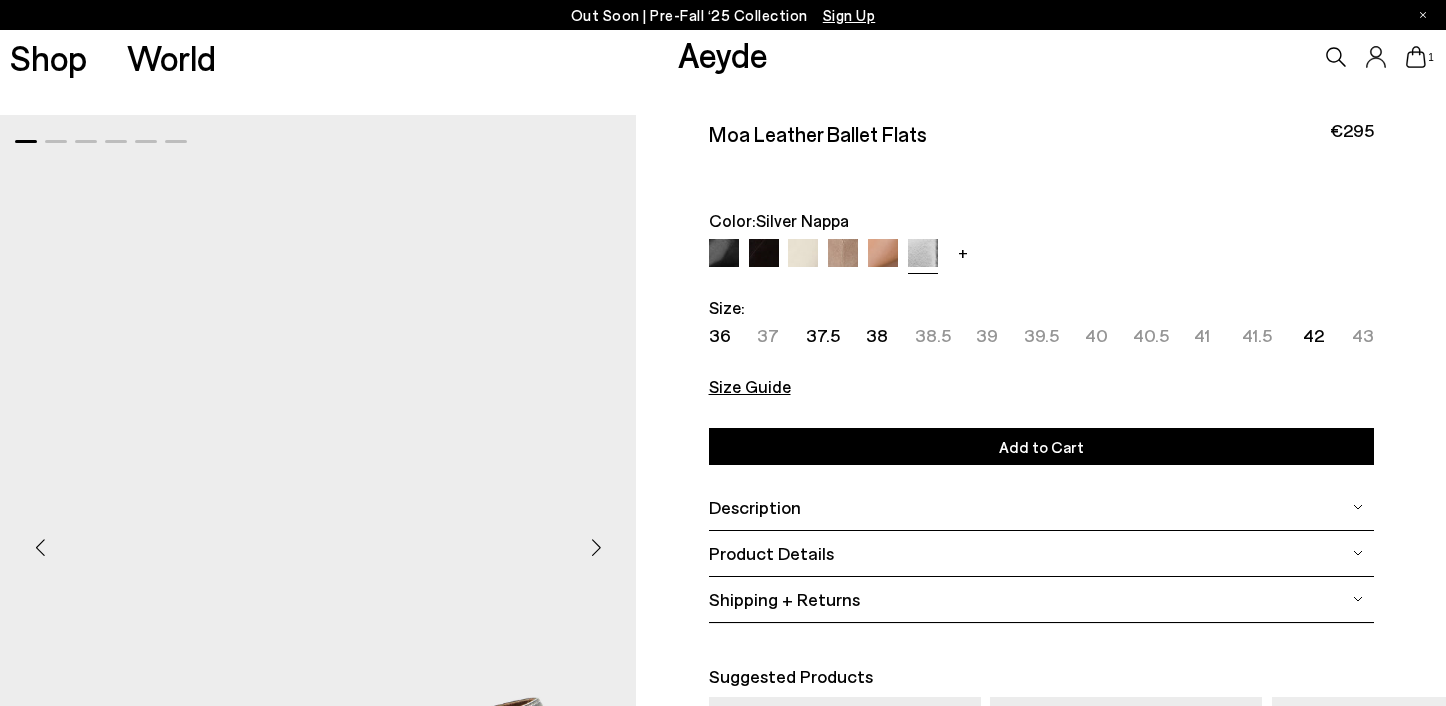 click at bounding box center [724, 254] 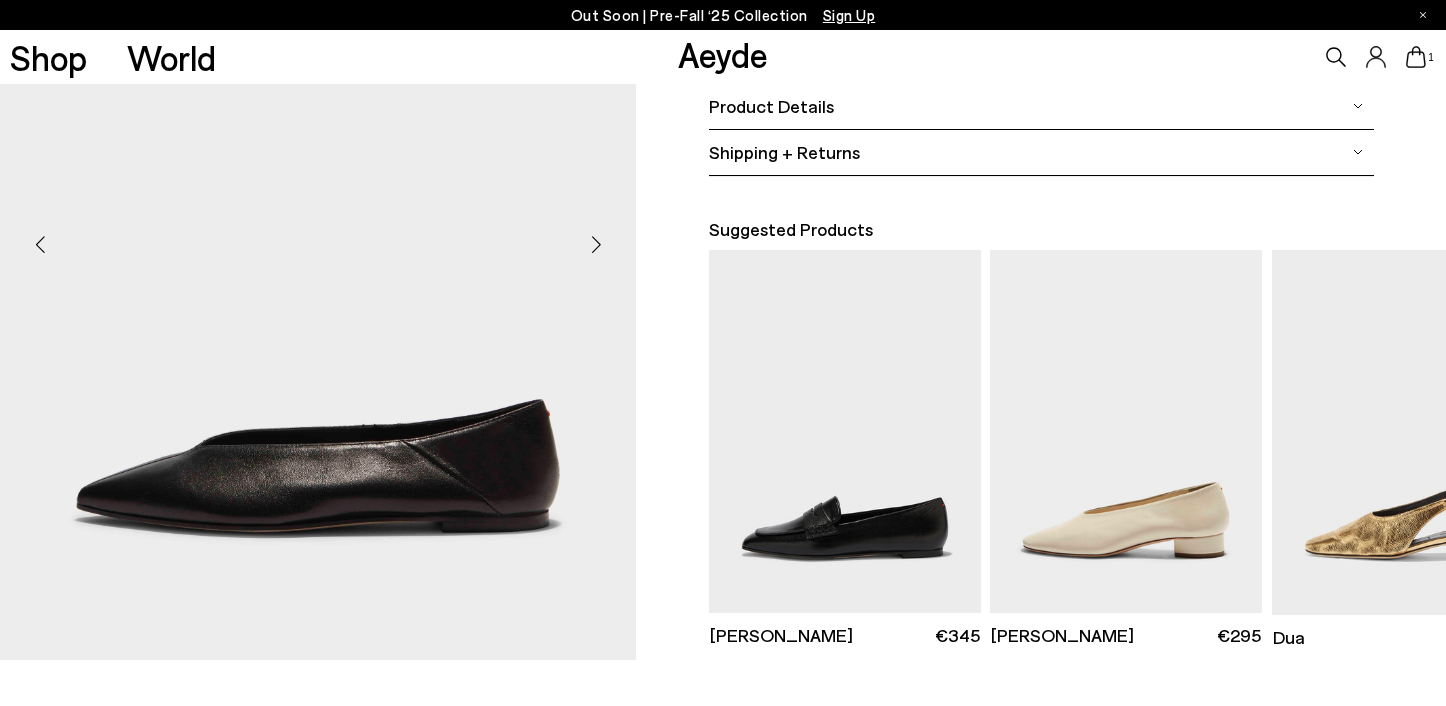 scroll, scrollTop: 452, scrollLeft: 0, axis: vertical 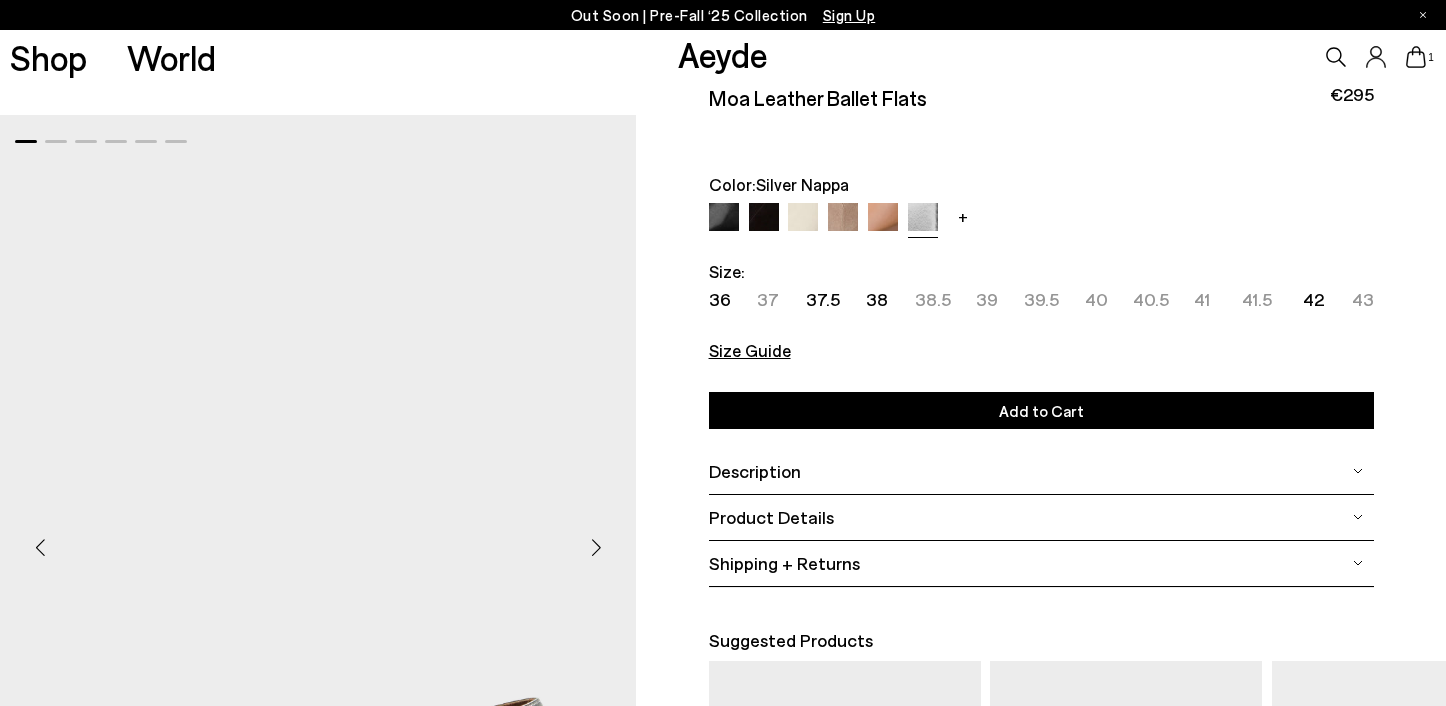 click at bounding box center (724, 218) 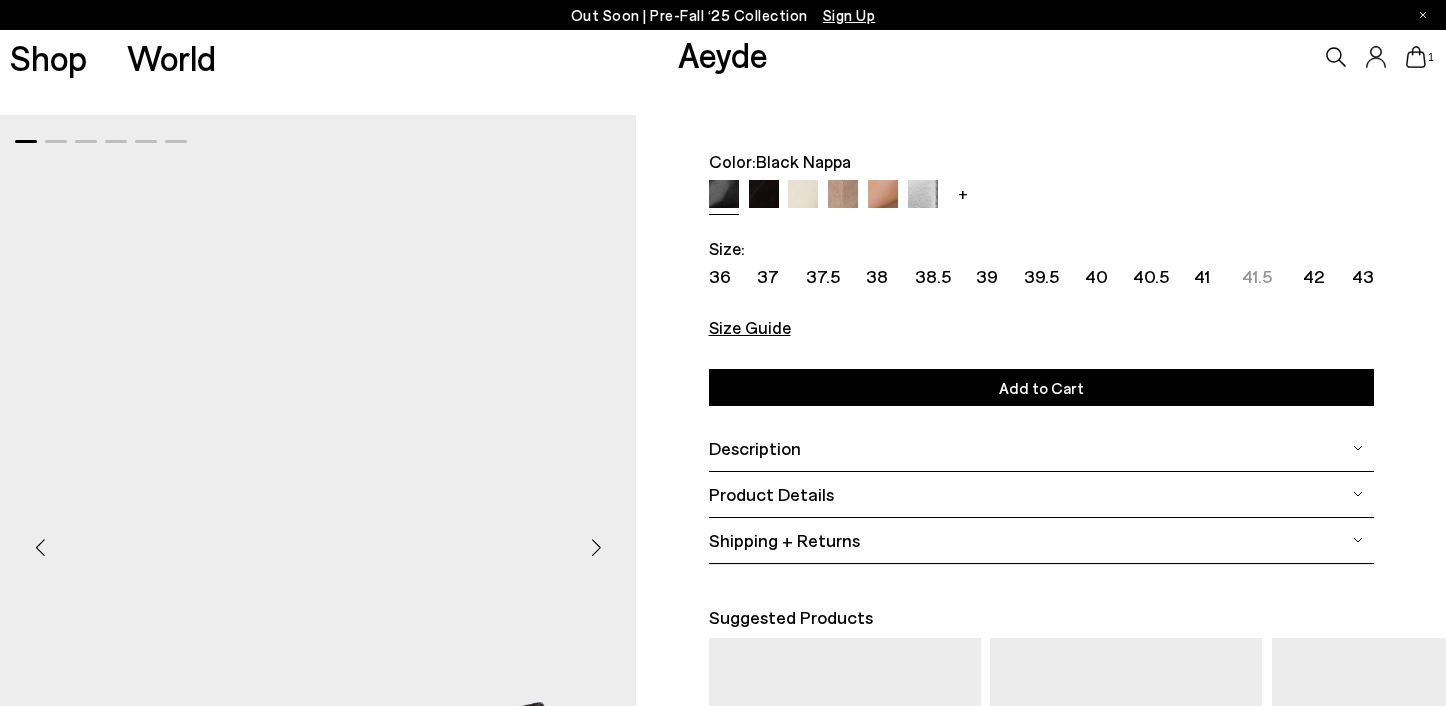 scroll, scrollTop: 37, scrollLeft: 0, axis: vertical 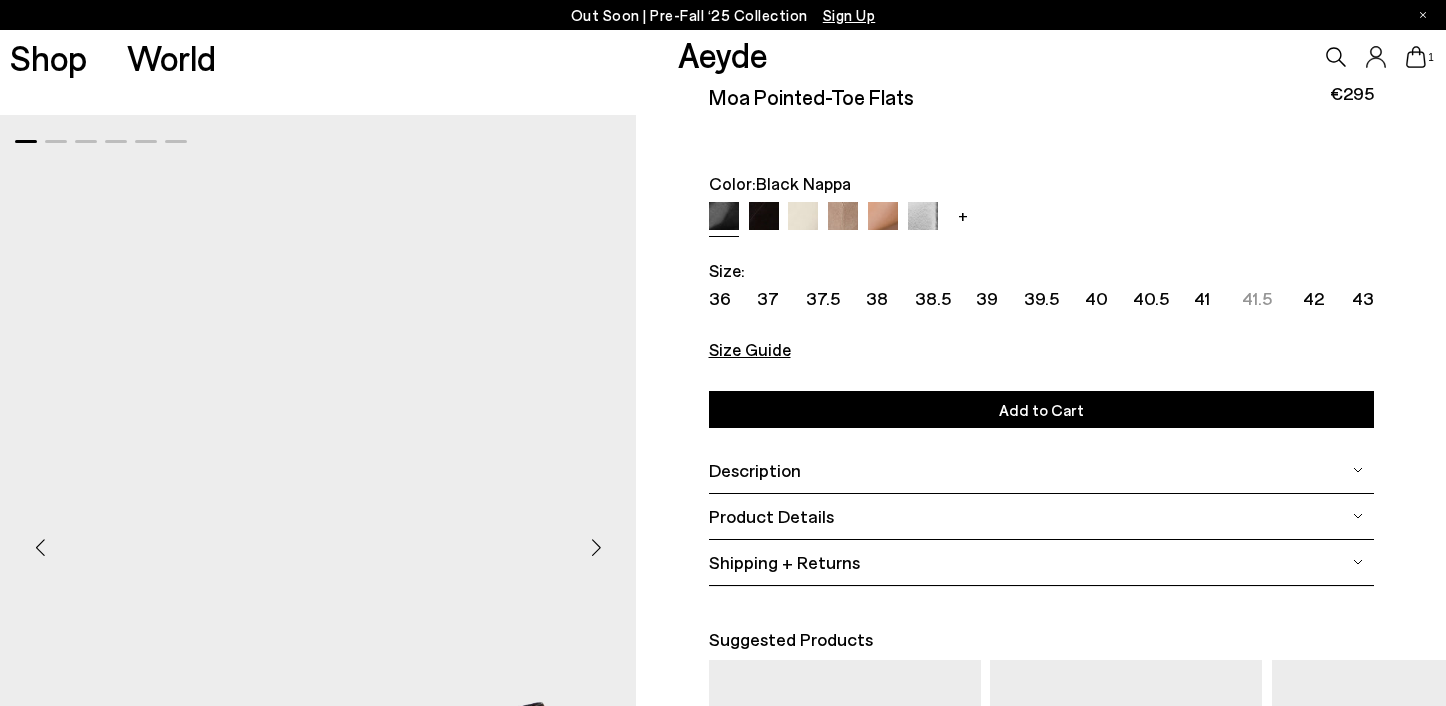 click at bounding box center [764, 217] 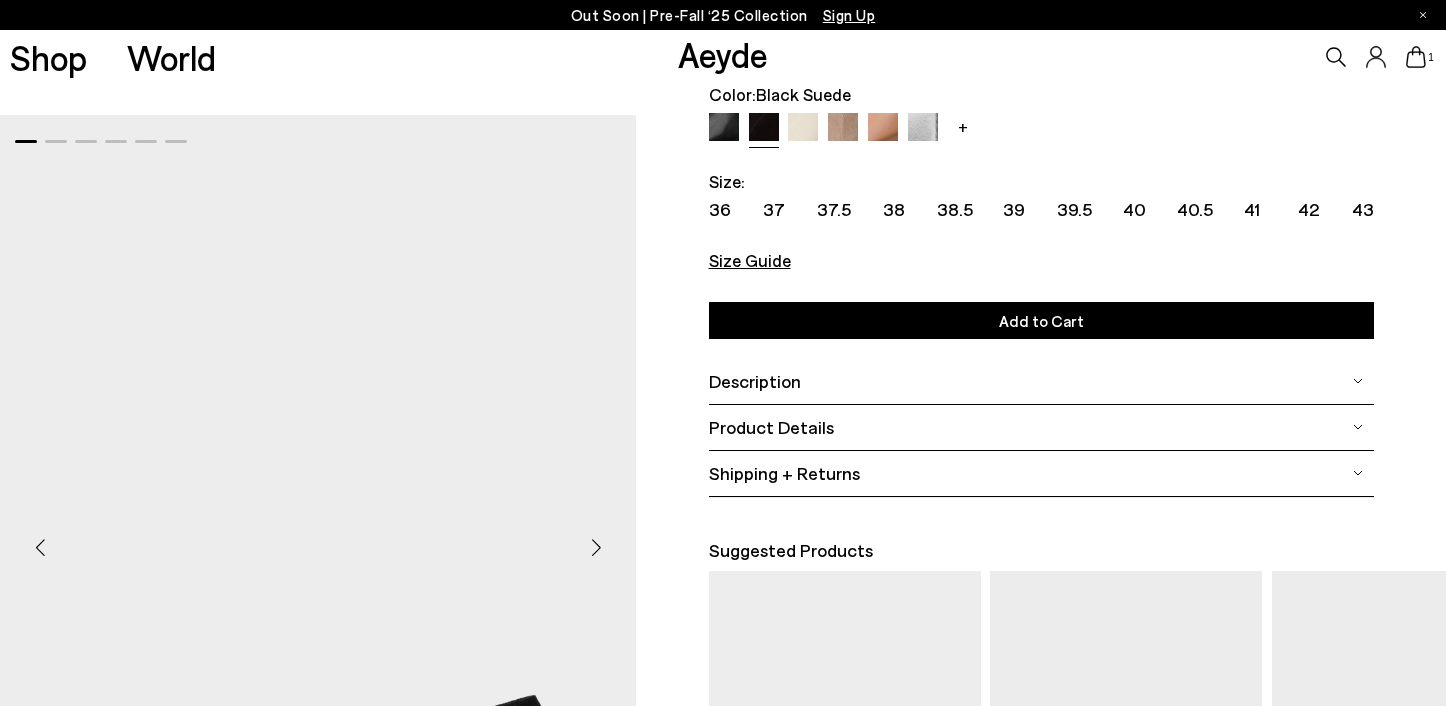 scroll, scrollTop: 0, scrollLeft: 0, axis: both 